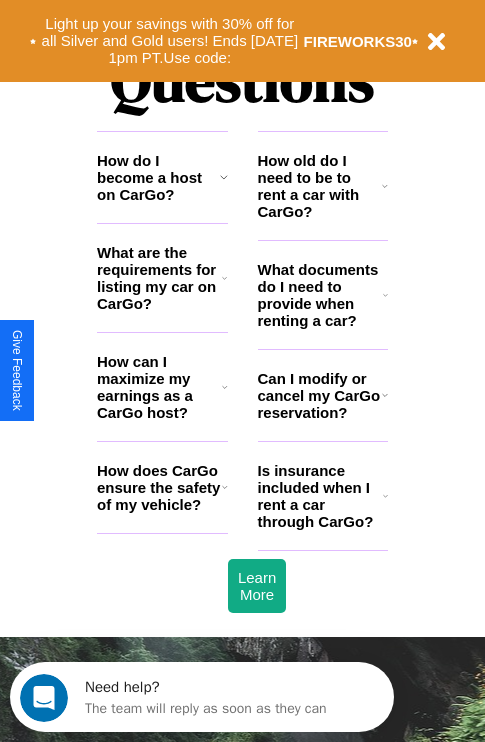 scroll, scrollTop: 2423, scrollLeft: 0, axis: vertical 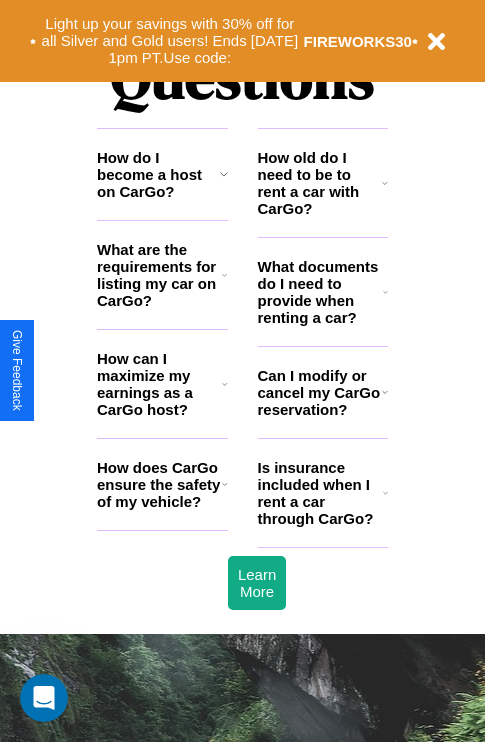 click on "How old do I need to be to rent a car with CarGo?" at bounding box center (320, 183) 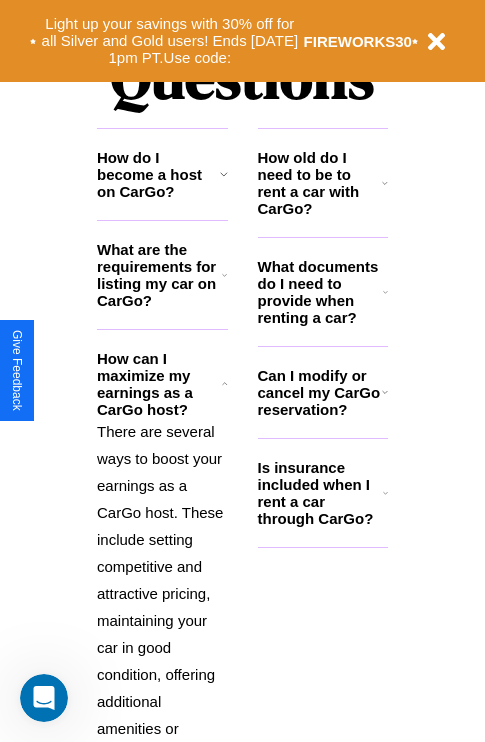 click on "Can I modify or cancel my CarGo reservation?" at bounding box center (320, 392) 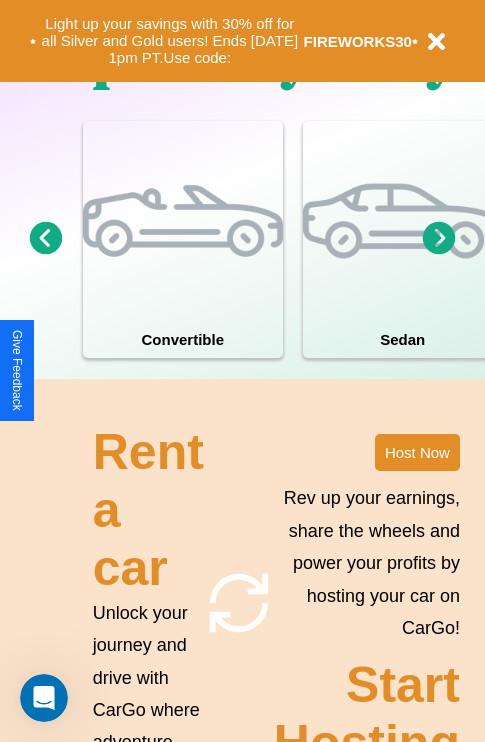 scroll, scrollTop: 1285, scrollLeft: 0, axis: vertical 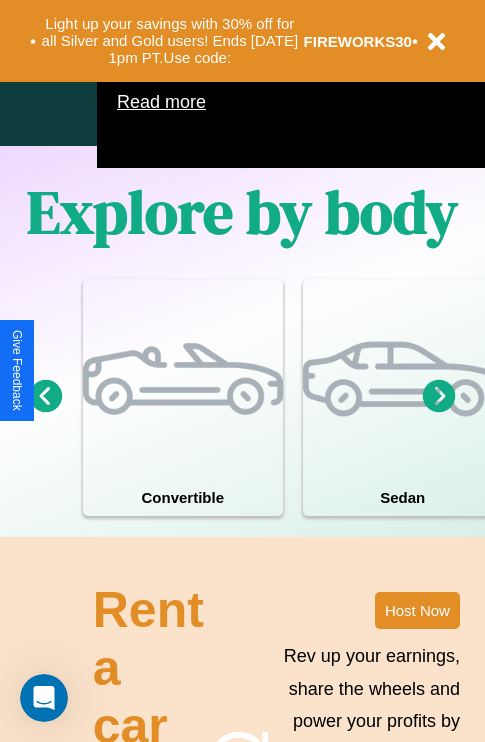 click 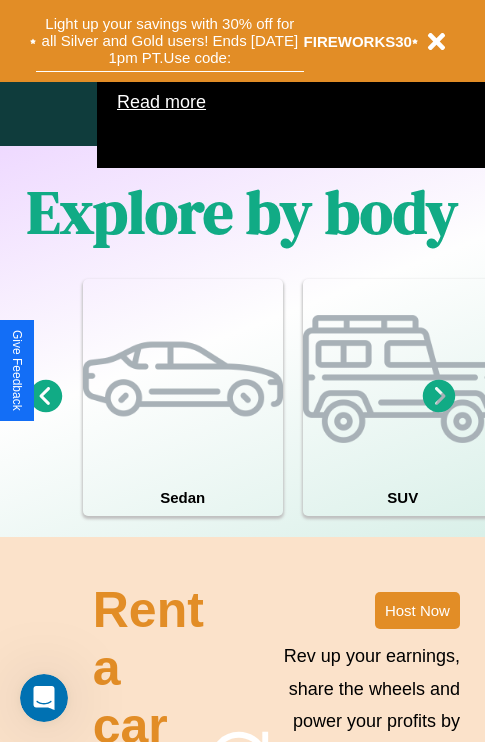 click on "Light up your savings with 30% off for all Silver and Gold users! Ends 8/1 at 1pm PT.  Use code:" at bounding box center (170, 41) 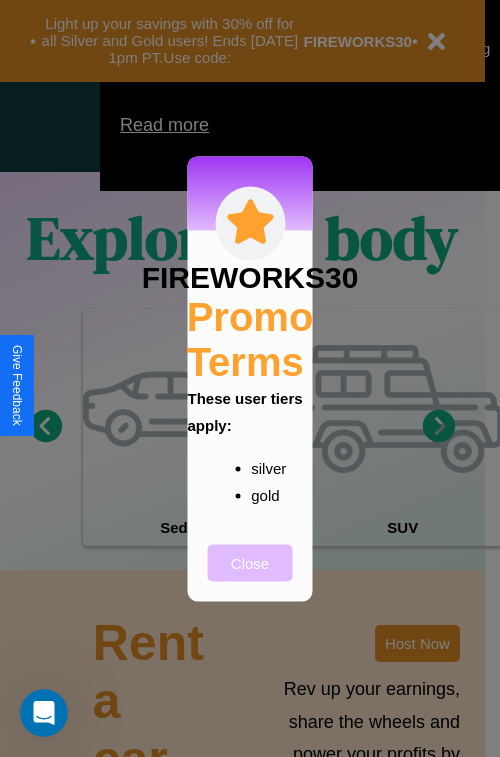click on "Close" at bounding box center (250, 562) 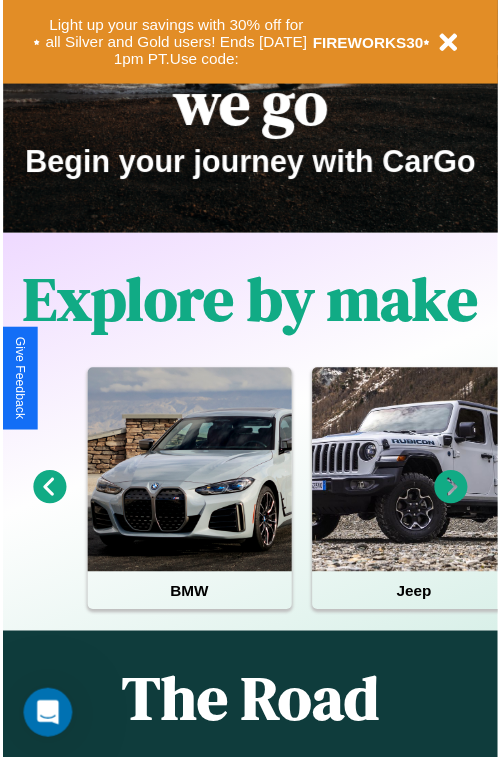 scroll, scrollTop: 0, scrollLeft: 0, axis: both 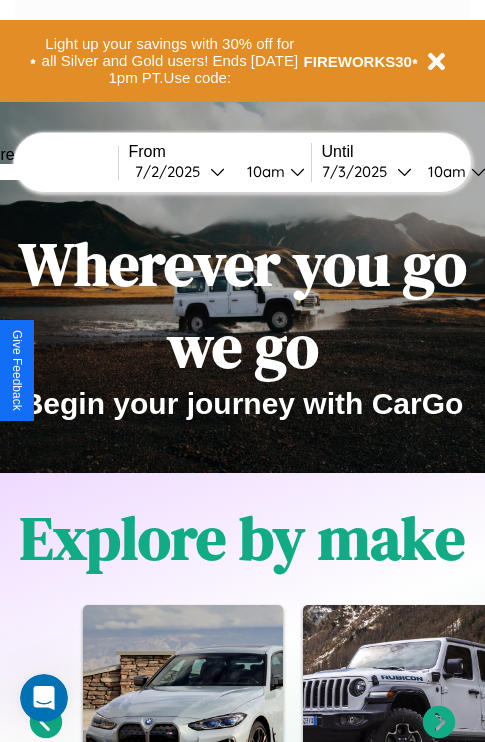 click at bounding box center [43, 172] 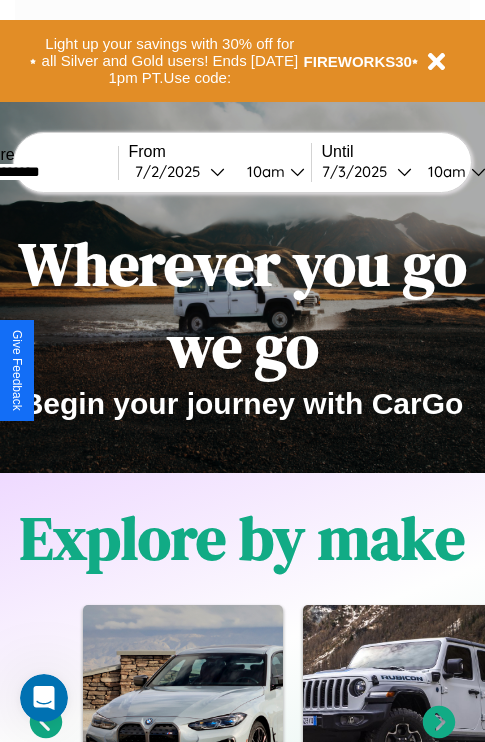 type on "**********" 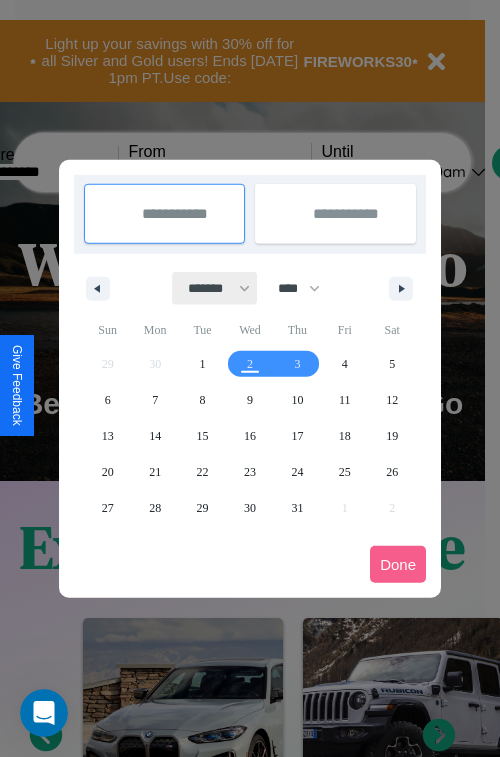 click on "******* ******** ***** ***** *** **** **** ****** ********* ******* ******** ********" at bounding box center [215, 288] 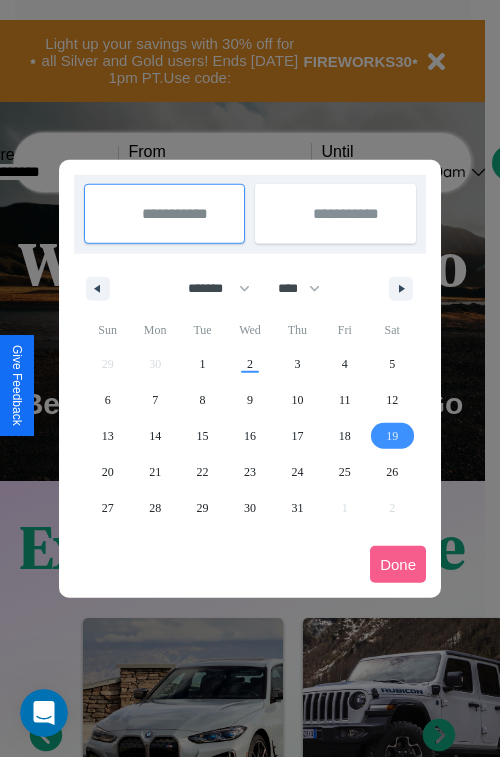 click on "19" at bounding box center (392, 436) 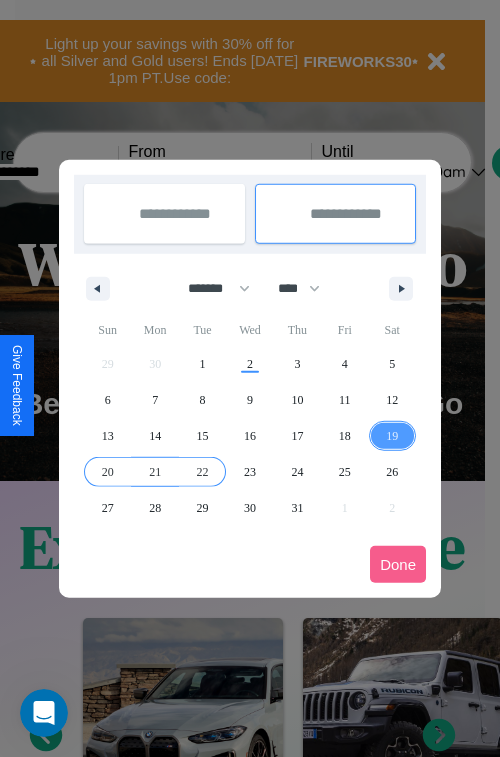 click on "22" at bounding box center (203, 472) 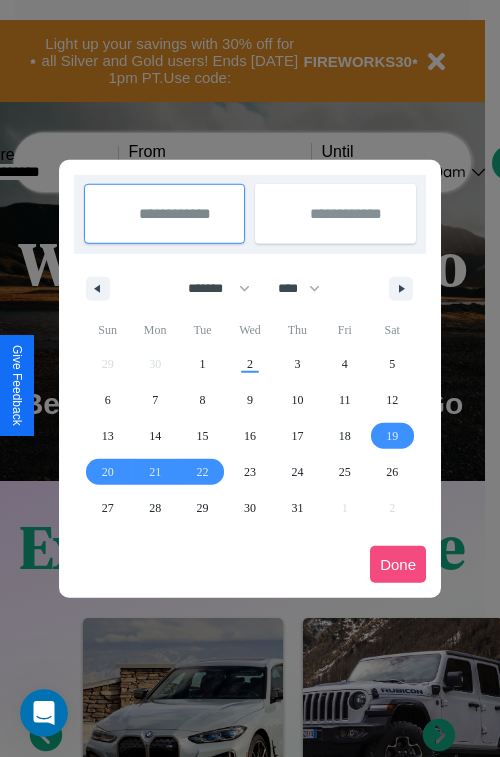 click on "Done" at bounding box center (398, 564) 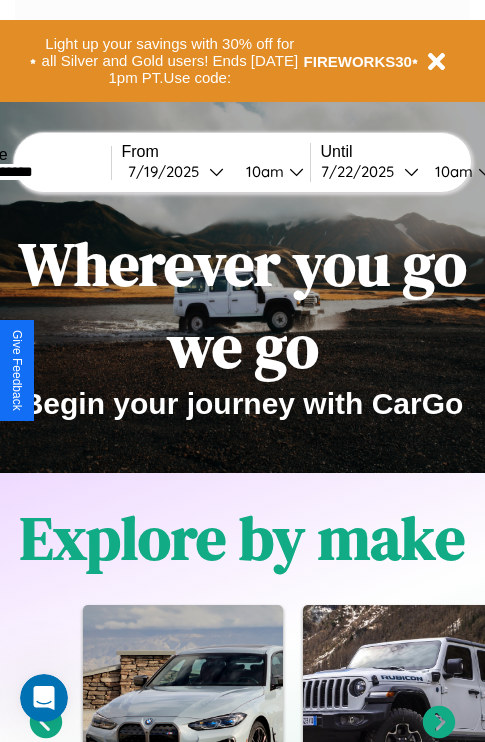 click on "10am" at bounding box center (262, 171) 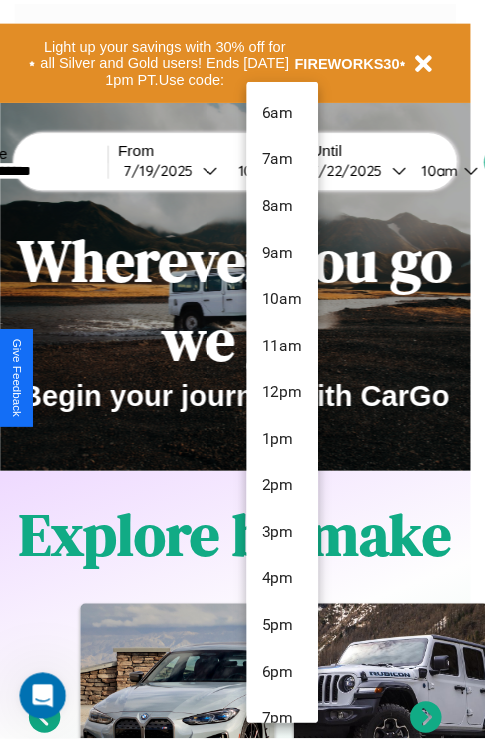 scroll, scrollTop: 163, scrollLeft: 0, axis: vertical 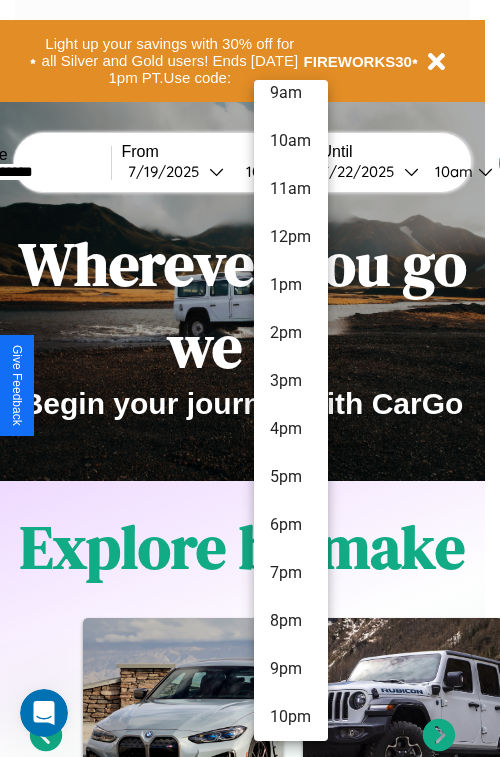 click on "10pm" at bounding box center (291, 717) 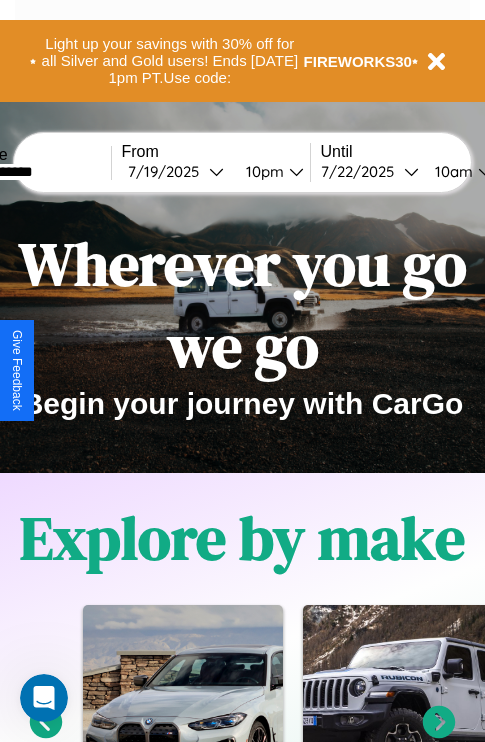 click on "10am" at bounding box center [451, 171] 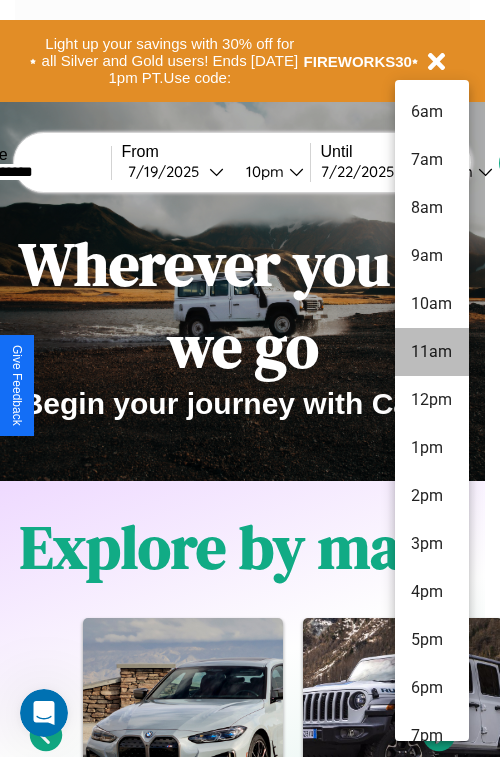 click on "11am" at bounding box center (432, 352) 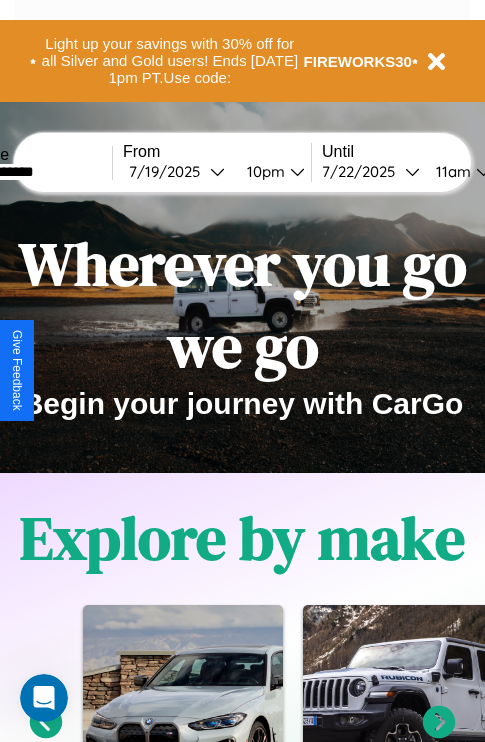 scroll, scrollTop: 0, scrollLeft: 74, axis: horizontal 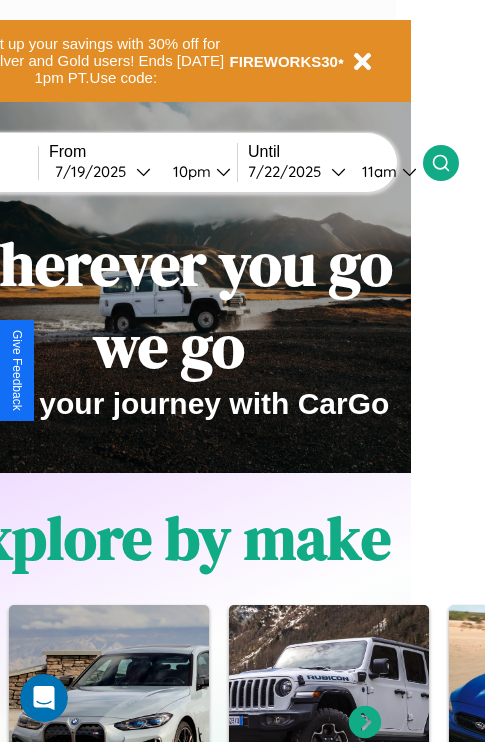 click 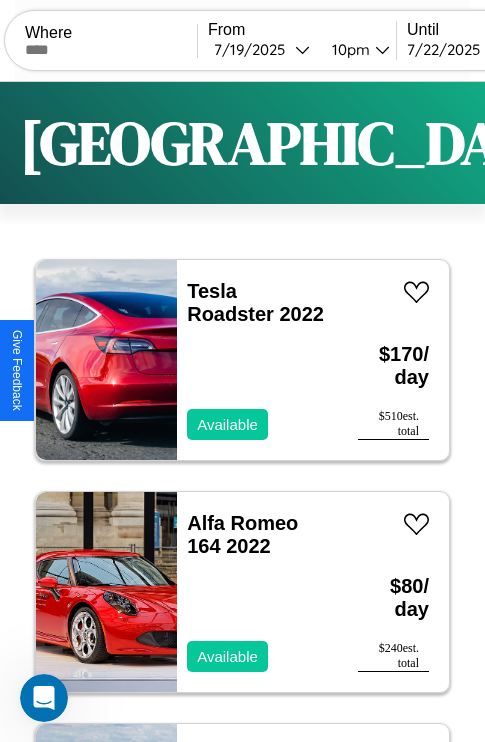 scroll, scrollTop: 95, scrollLeft: 0, axis: vertical 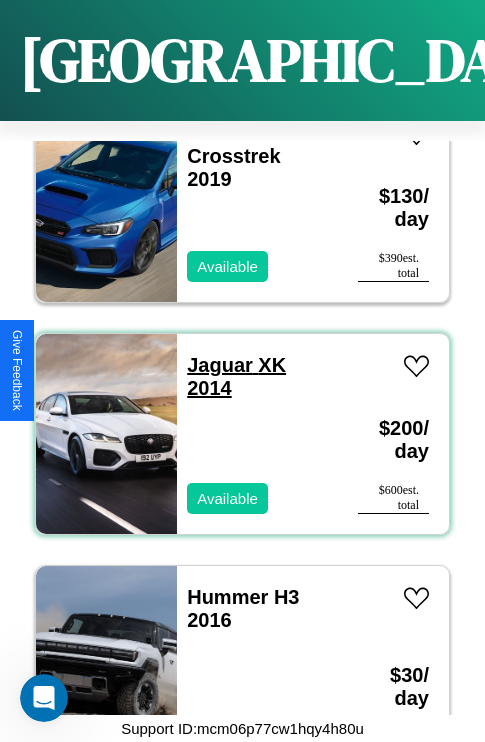 click on "Jaguar   XK   2014" at bounding box center [236, 376] 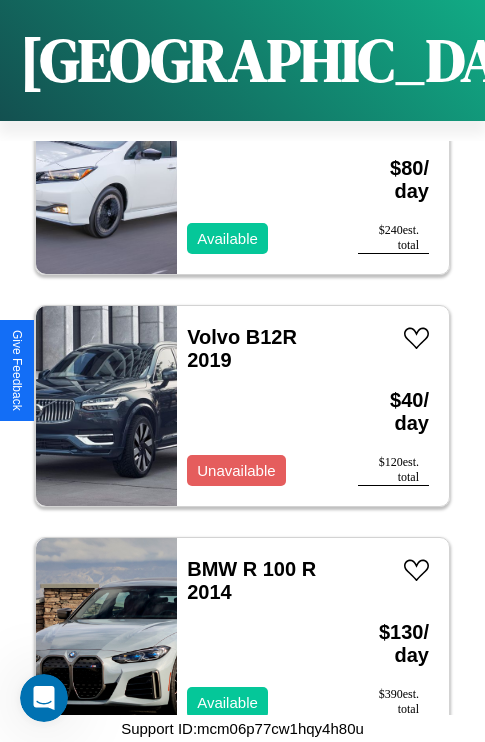 scroll, scrollTop: 29771, scrollLeft: 0, axis: vertical 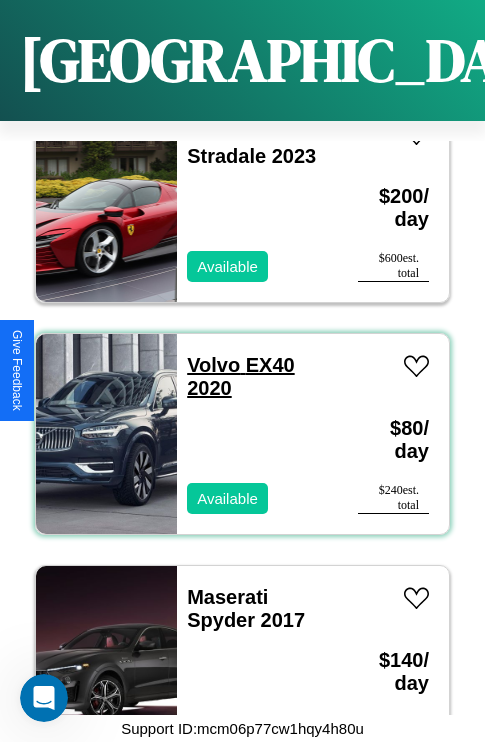 click on "Volvo   EX40   2020" at bounding box center [240, 376] 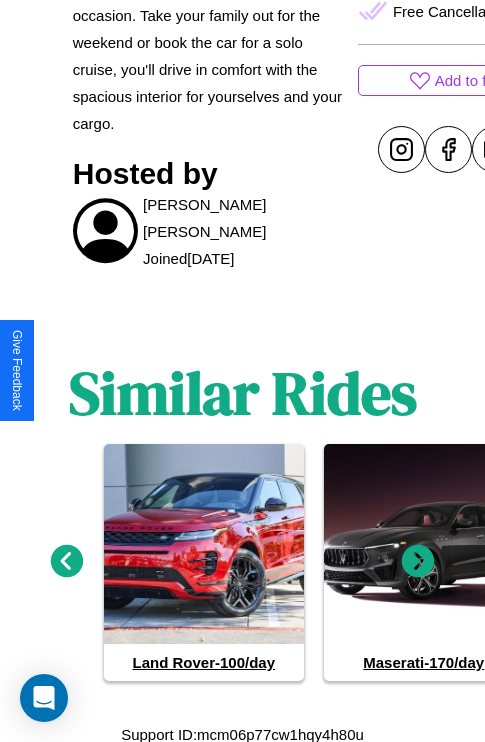 scroll, scrollTop: 936, scrollLeft: 0, axis: vertical 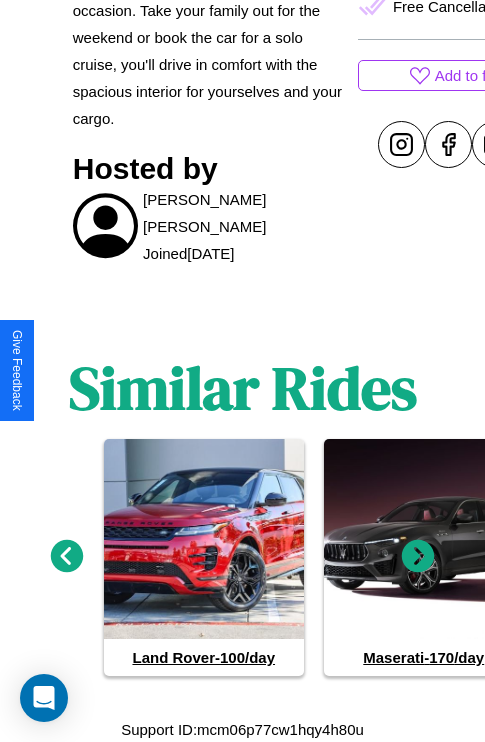 click 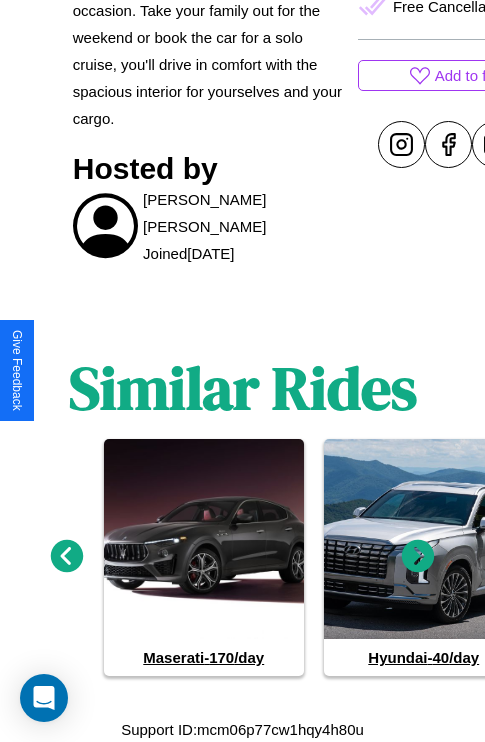 click 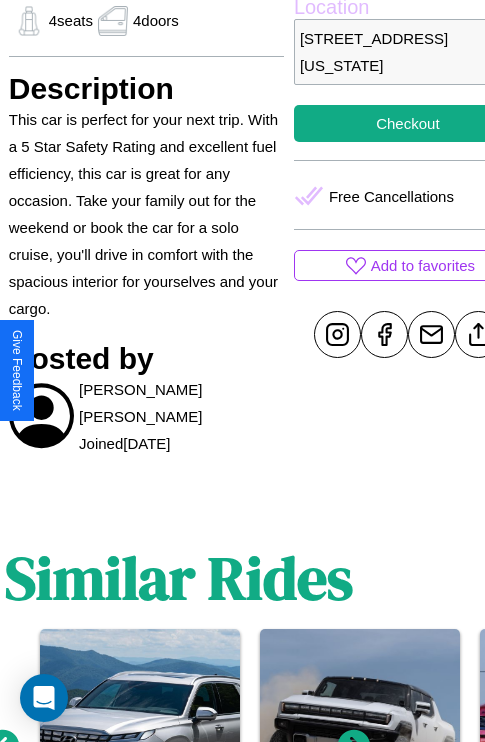 scroll, scrollTop: 737, scrollLeft: 68, axis: both 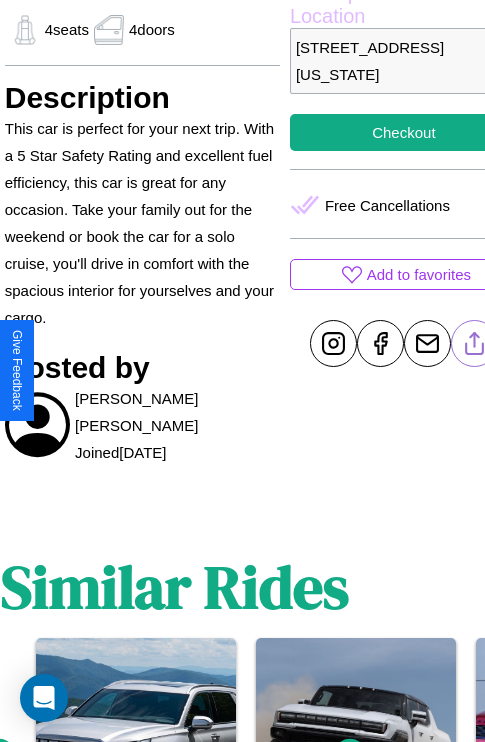 click 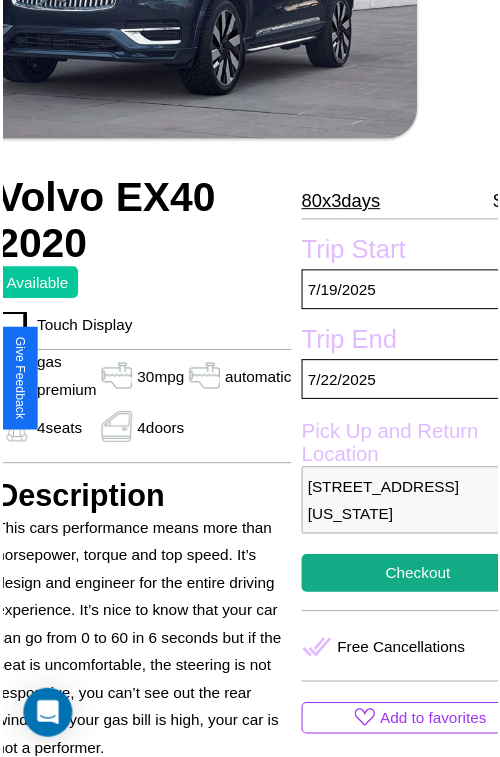 scroll, scrollTop: 160, scrollLeft: 107, axis: both 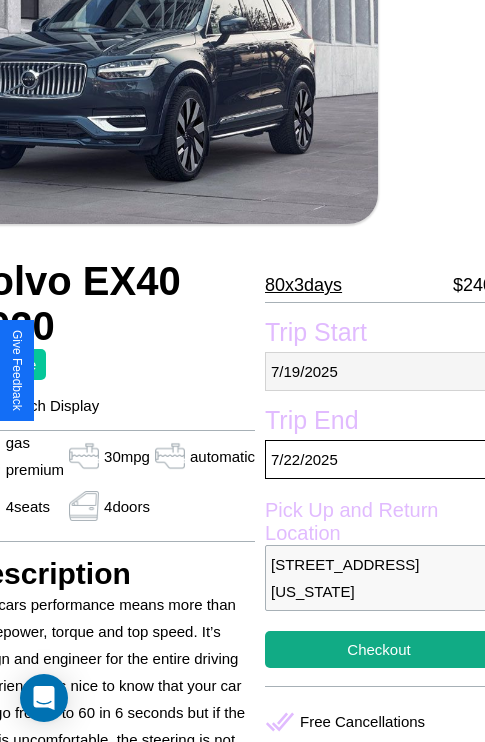 click on "[DATE]" at bounding box center (379, 371) 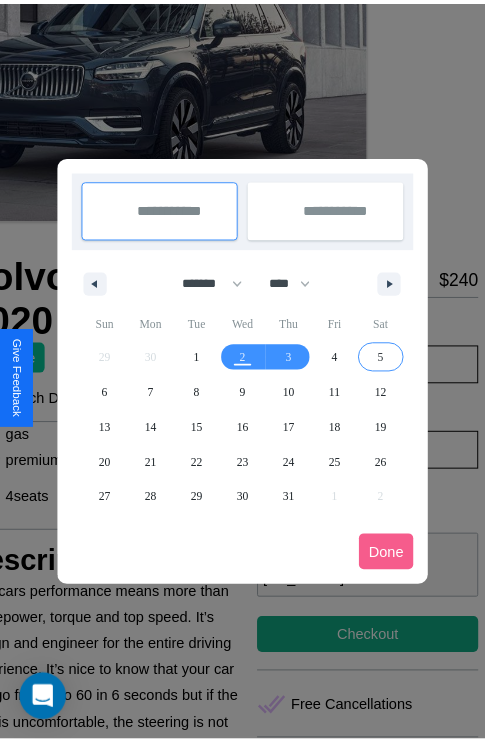 scroll, scrollTop: 0, scrollLeft: 107, axis: horizontal 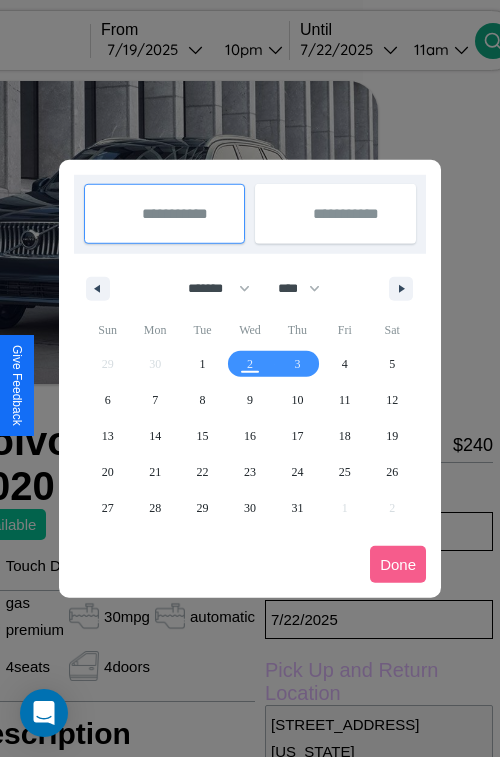 click at bounding box center [250, 378] 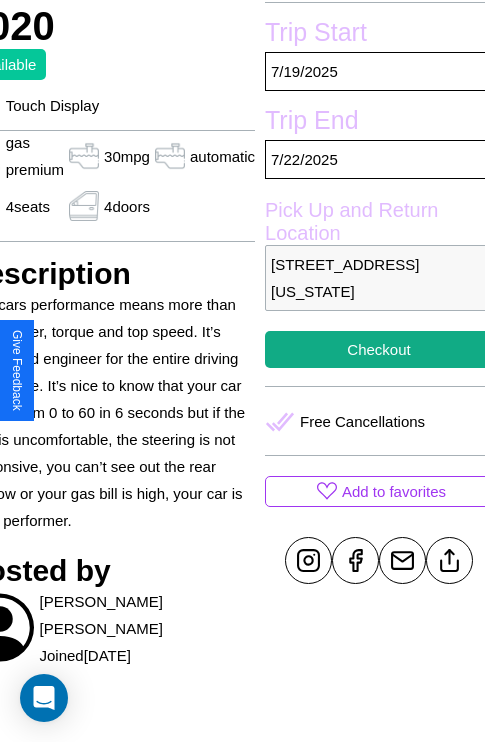 scroll, scrollTop: 465, scrollLeft: 107, axis: both 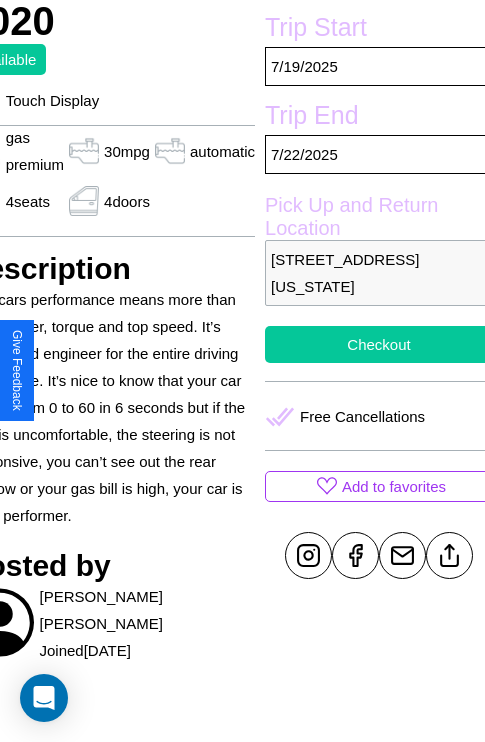 click on "Checkout" at bounding box center [379, 344] 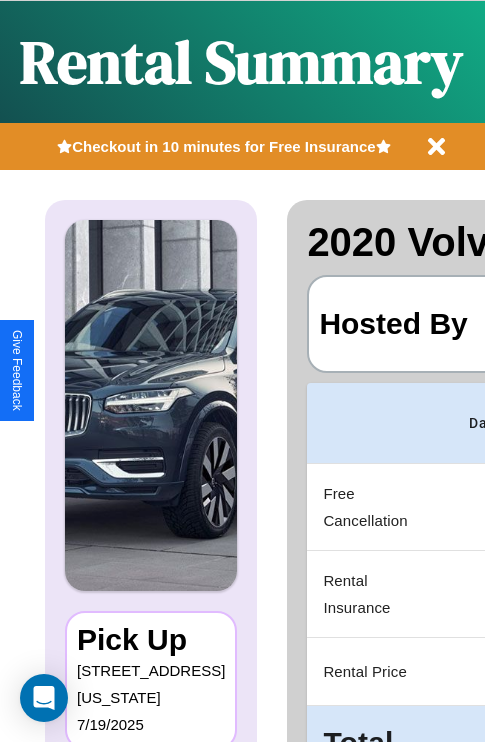scroll, scrollTop: 106, scrollLeft: 0, axis: vertical 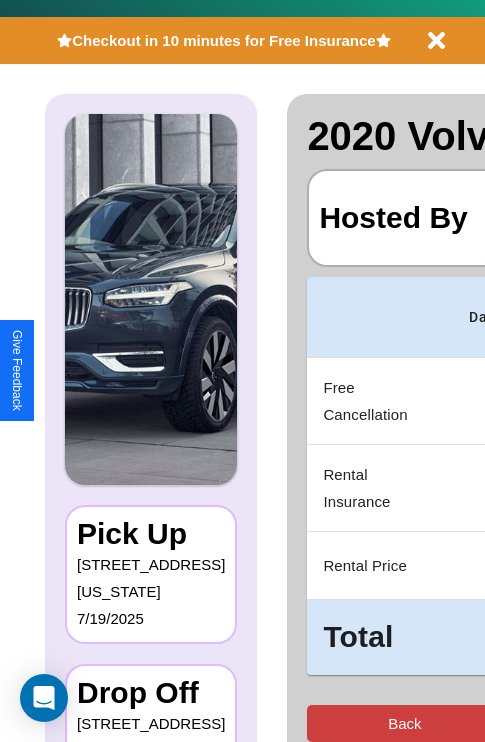 click on "Back" at bounding box center (404, 723) 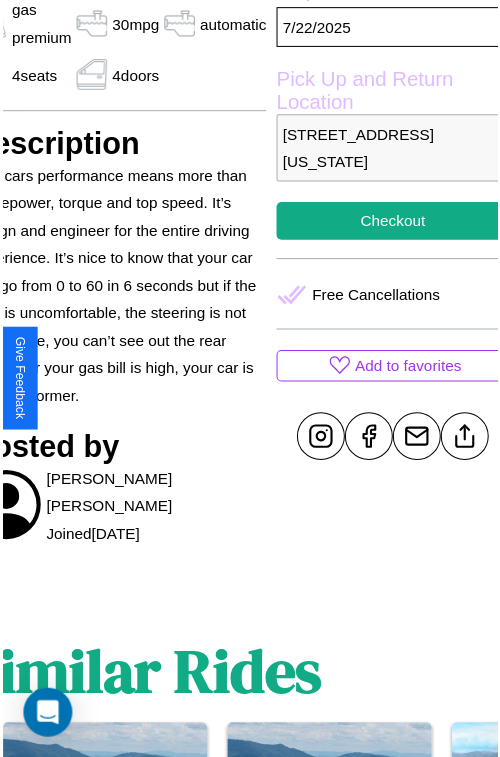 scroll, scrollTop: 607, scrollLeft: 107, axis: both 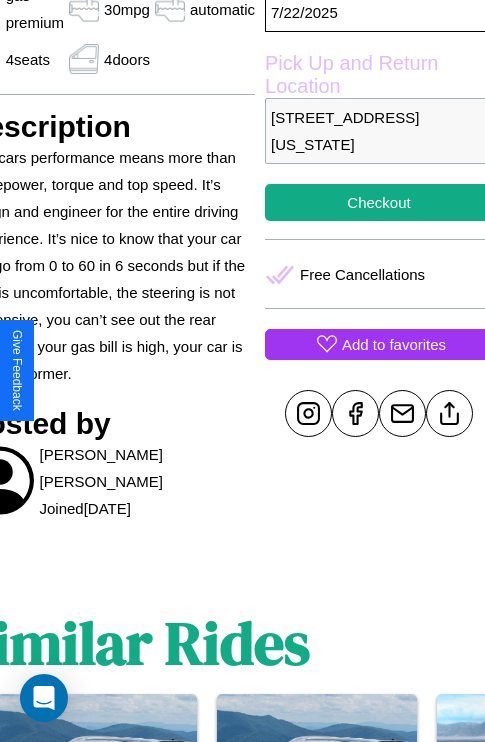 click on "Add to favorites" at bounding box center [394, 344] 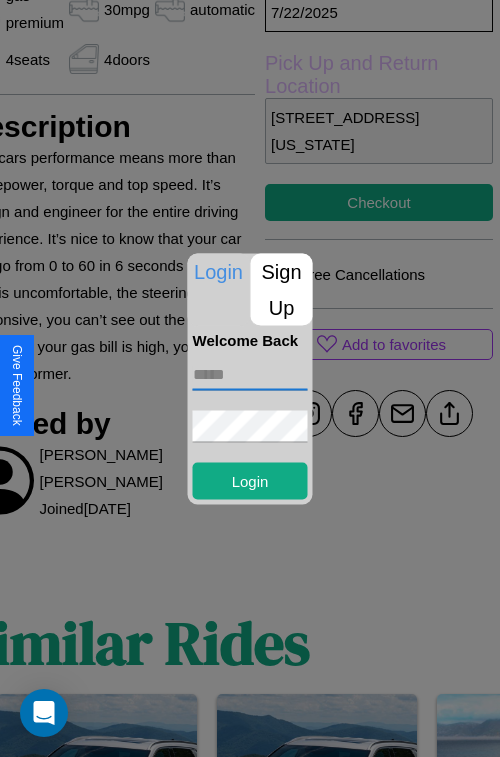 click at bounding box center (250, 374) 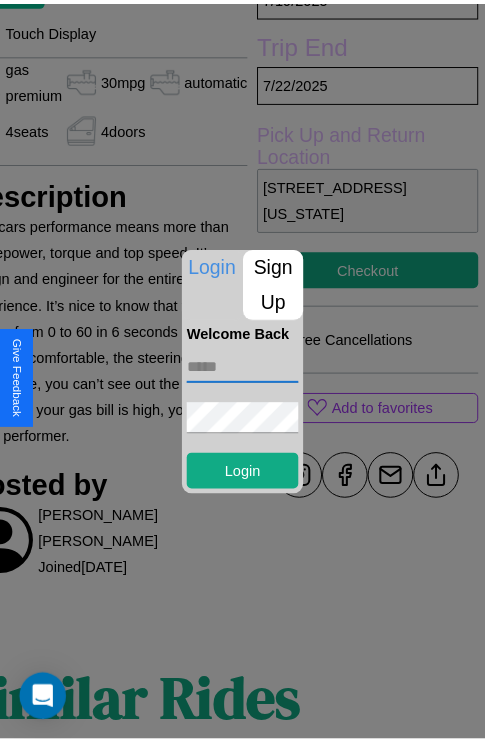 scroll, scrollTop: 458, scrollLeft: 107, axis: both 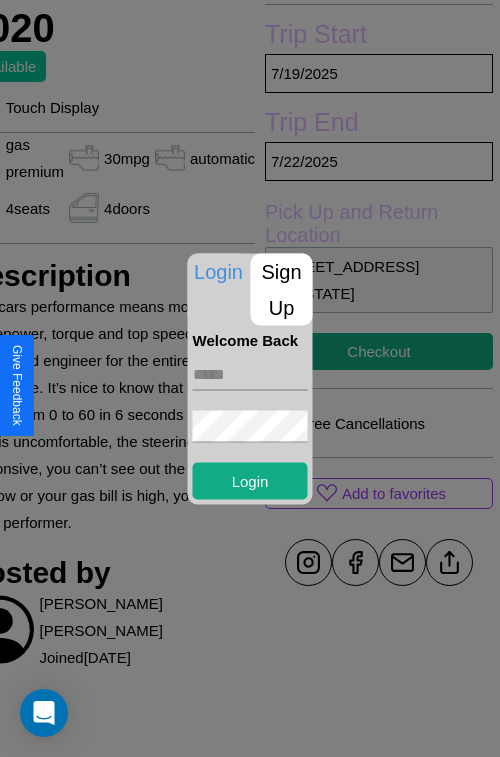 click at bounding box center (250, 378) 